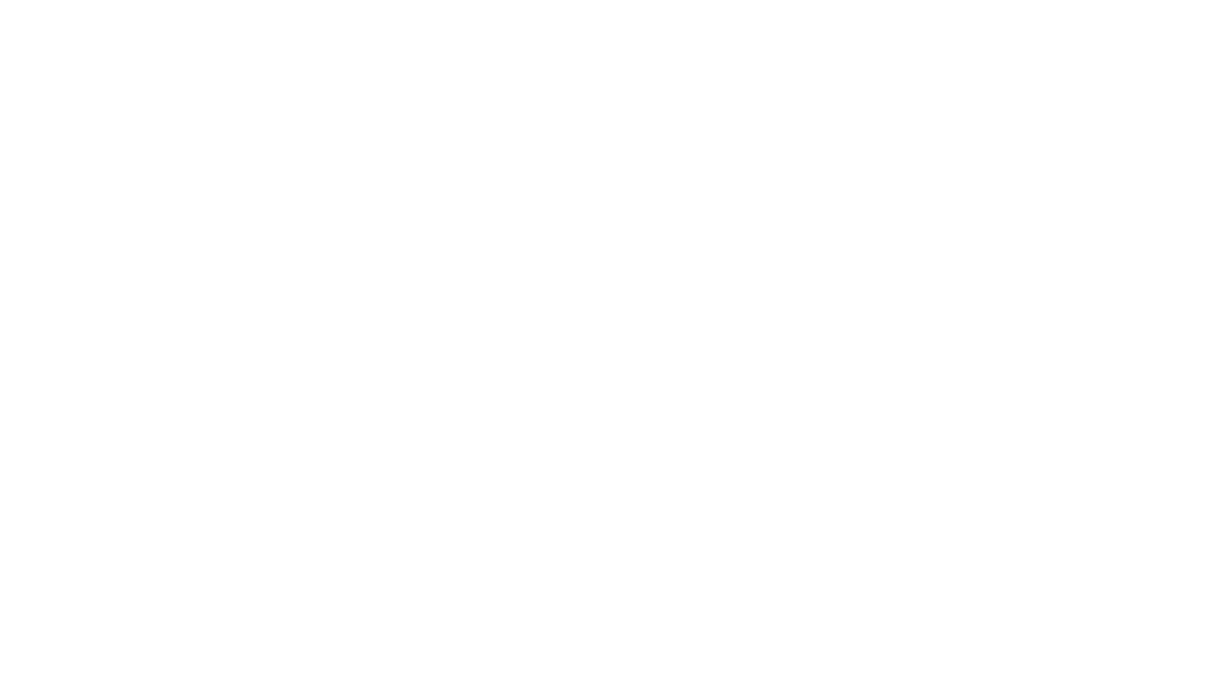 scroll, scrollTop: 0, scrollLeft: 0, axis: both 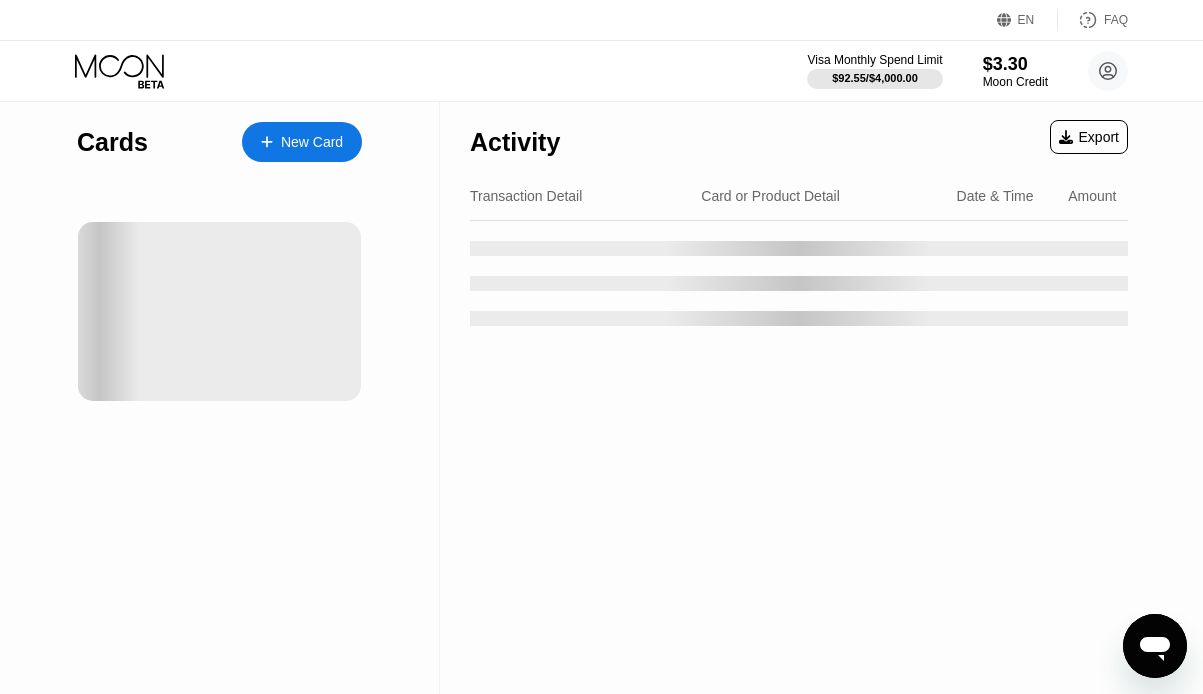 click on "New Card" at bounding box center [302, 142] 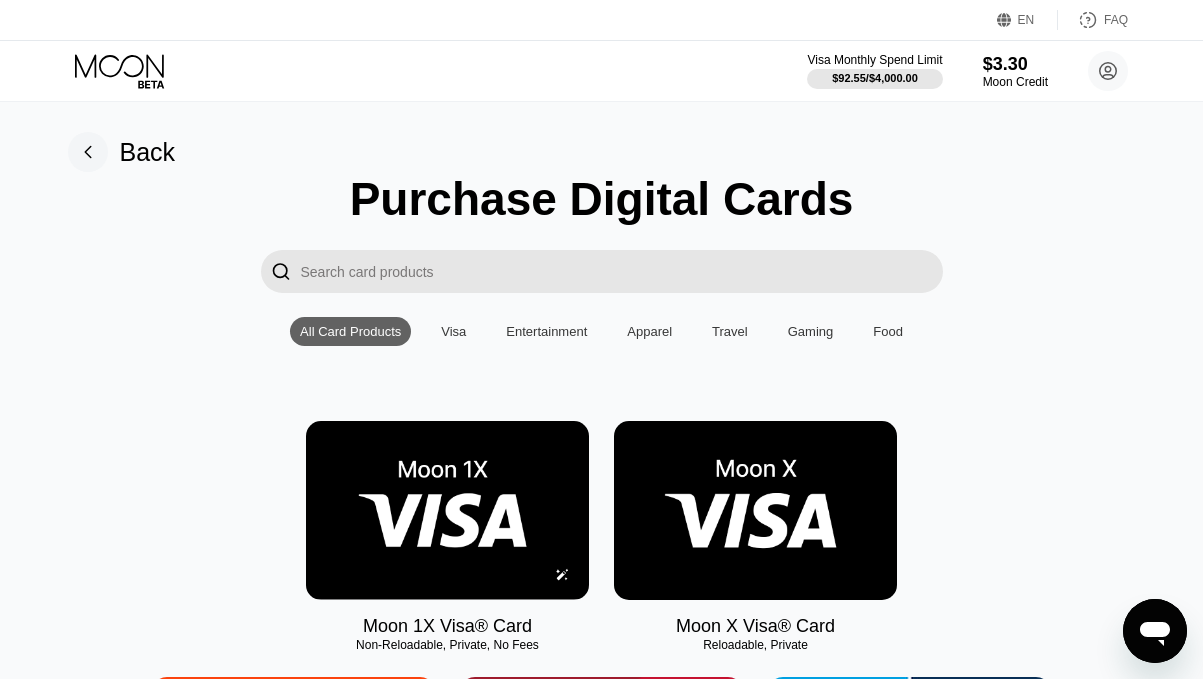 click at bounding box center (447, 510) 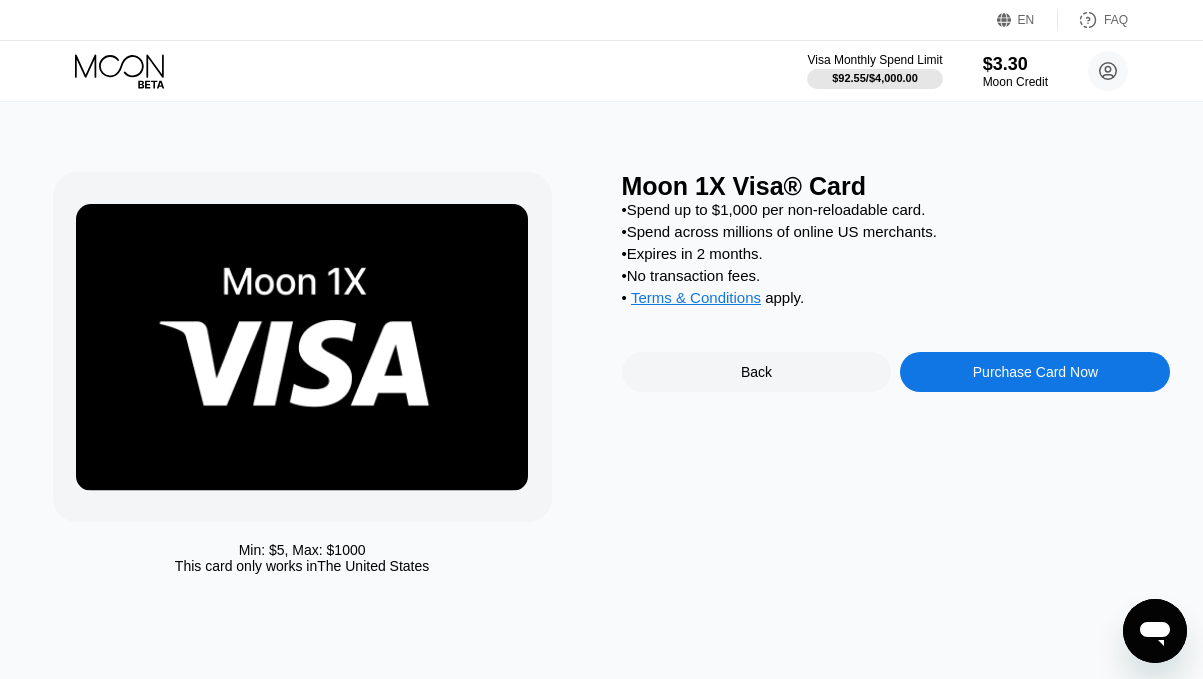 click on "Purchase Card Now" at bounding box center (1035, 372) 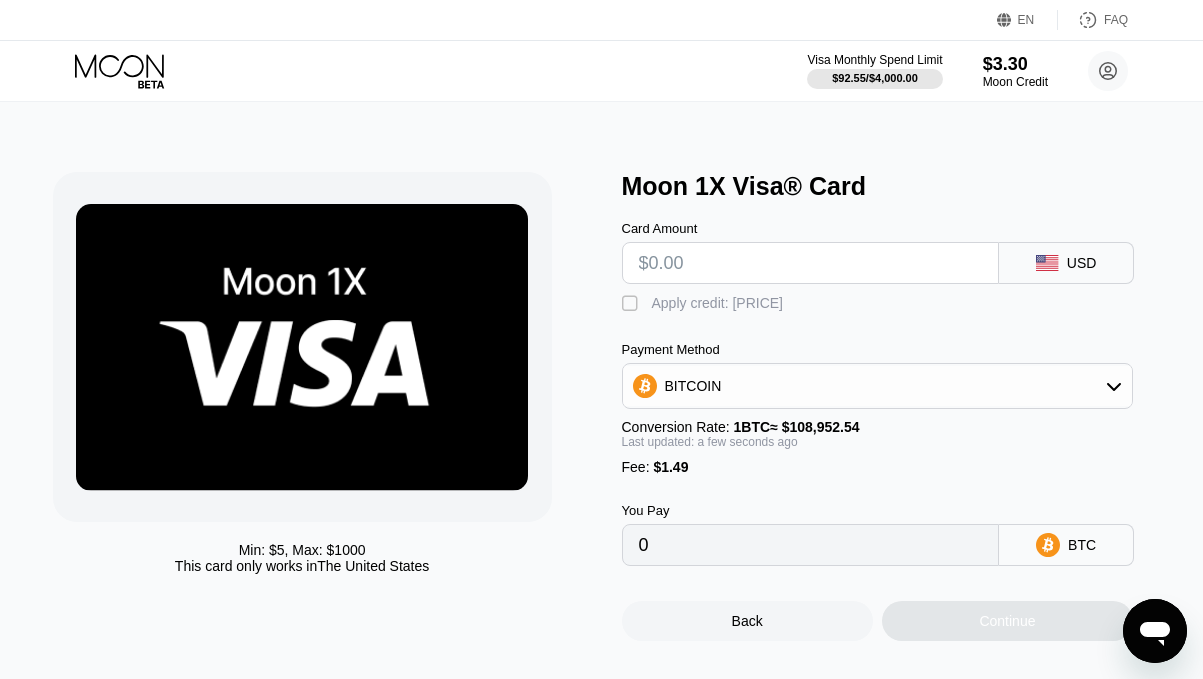click at bounding box center [811, 263] 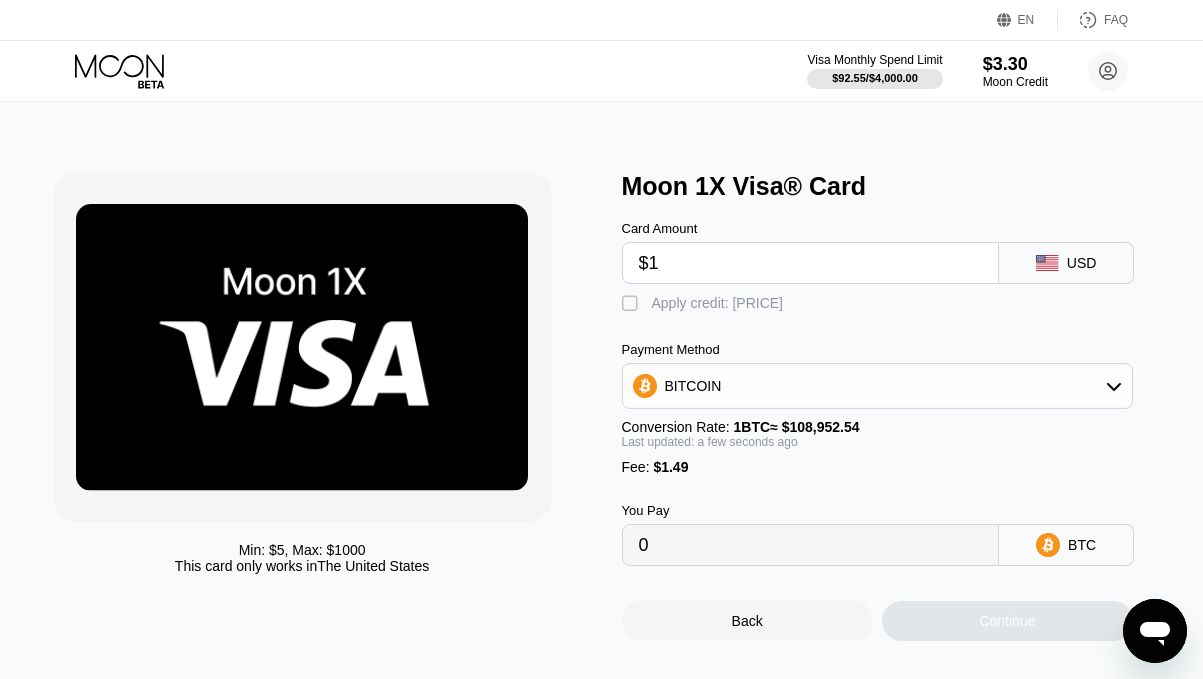 type on "0.00002286" 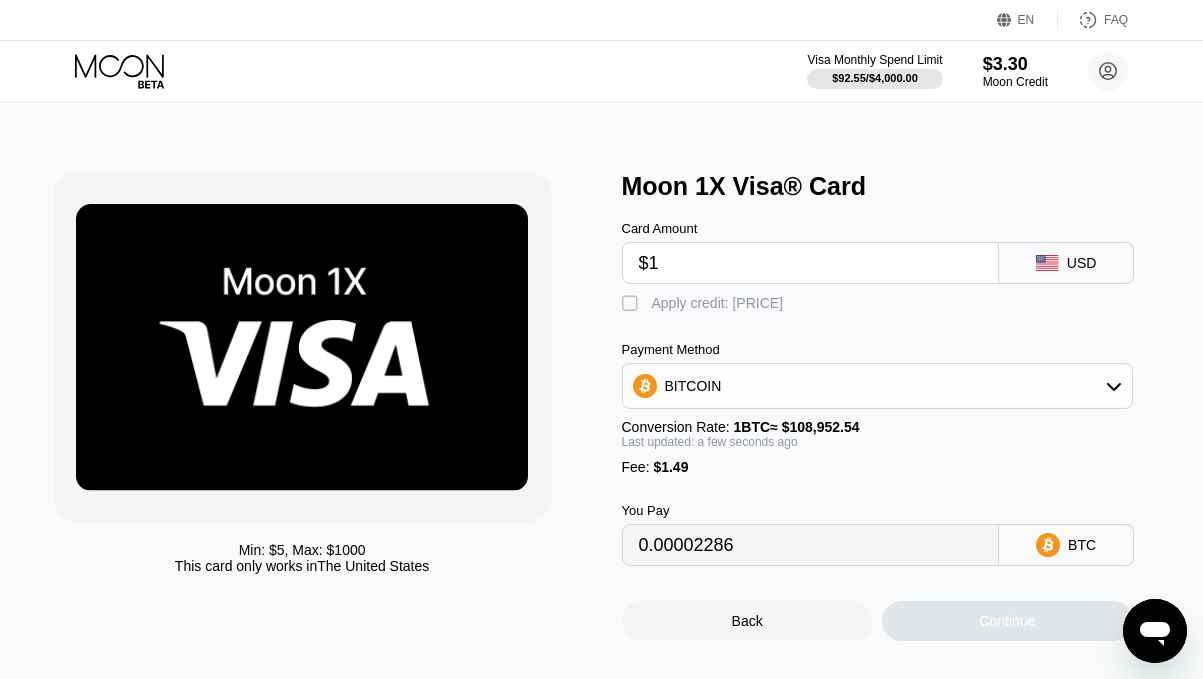 type on "$11" 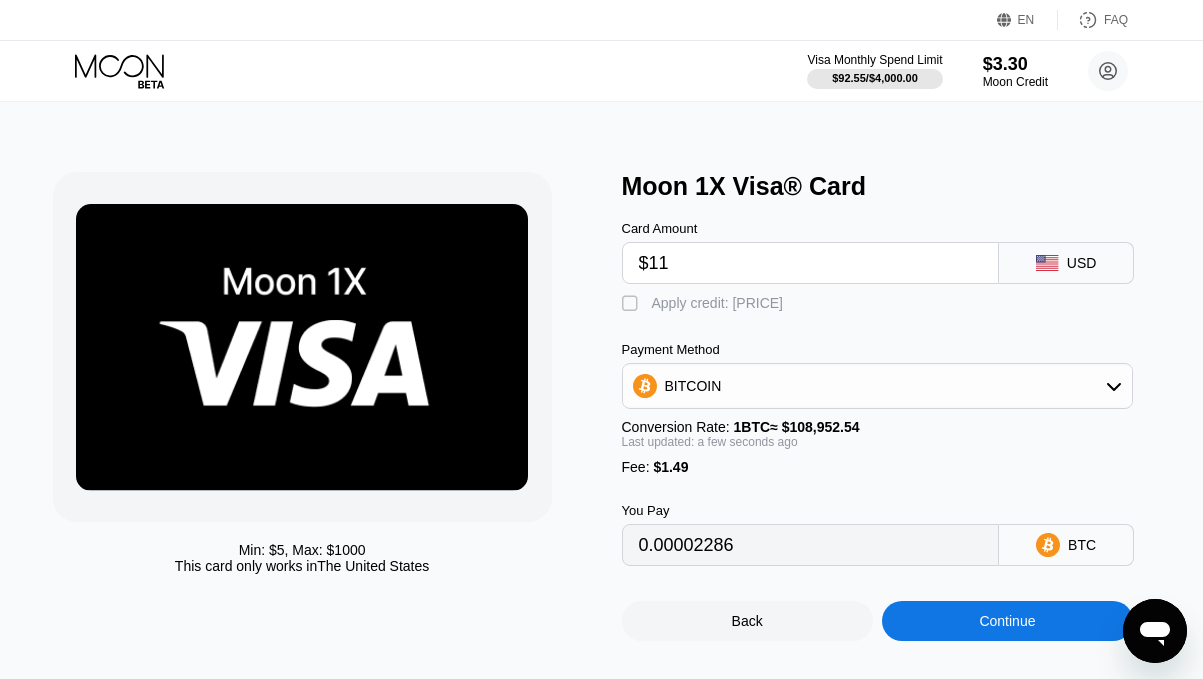 type on "0.00011464" 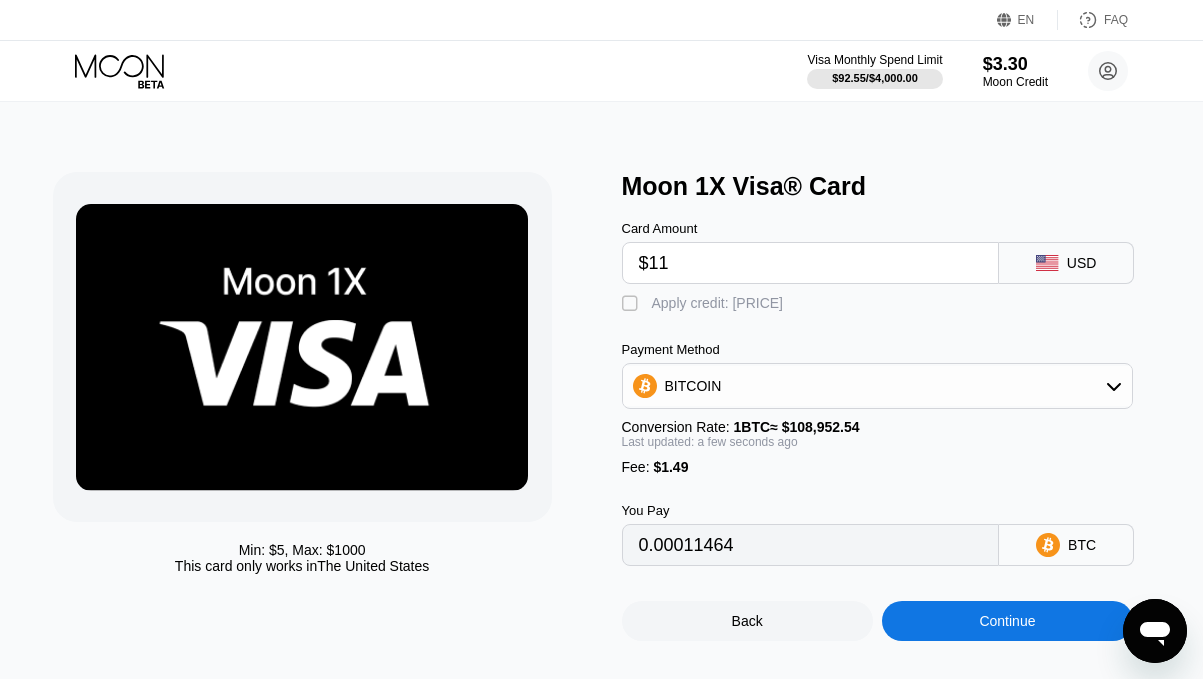 type on "$11" 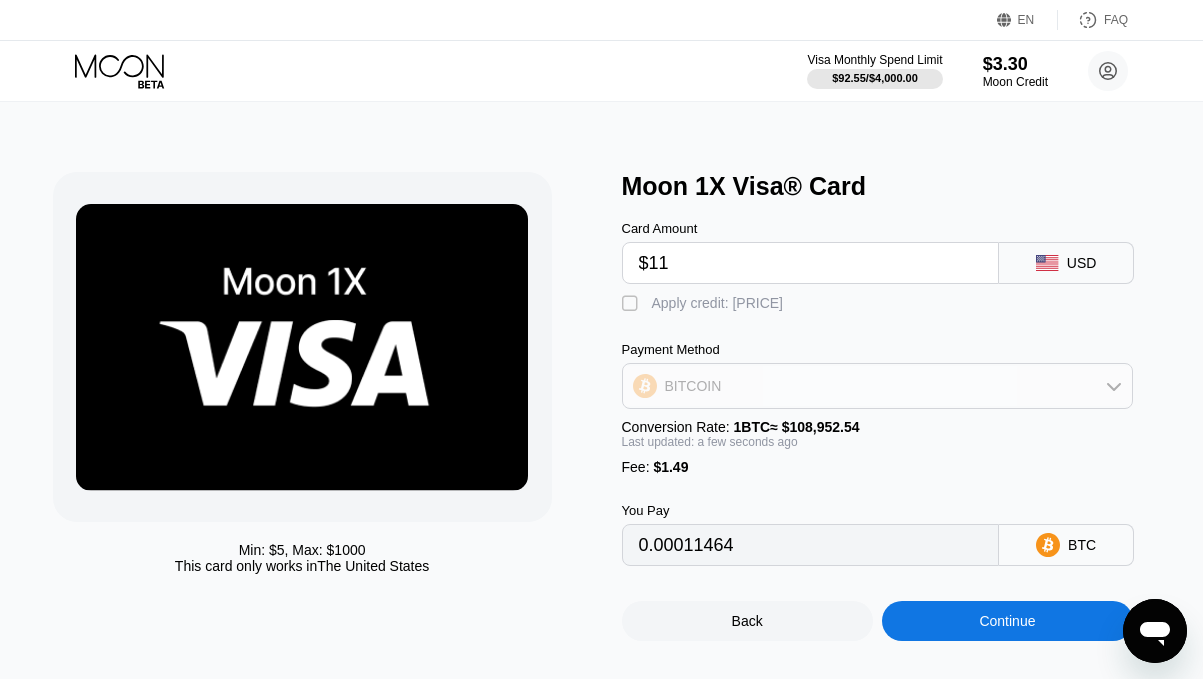 click on "BITCOIN" at bounding box center [878, 386] 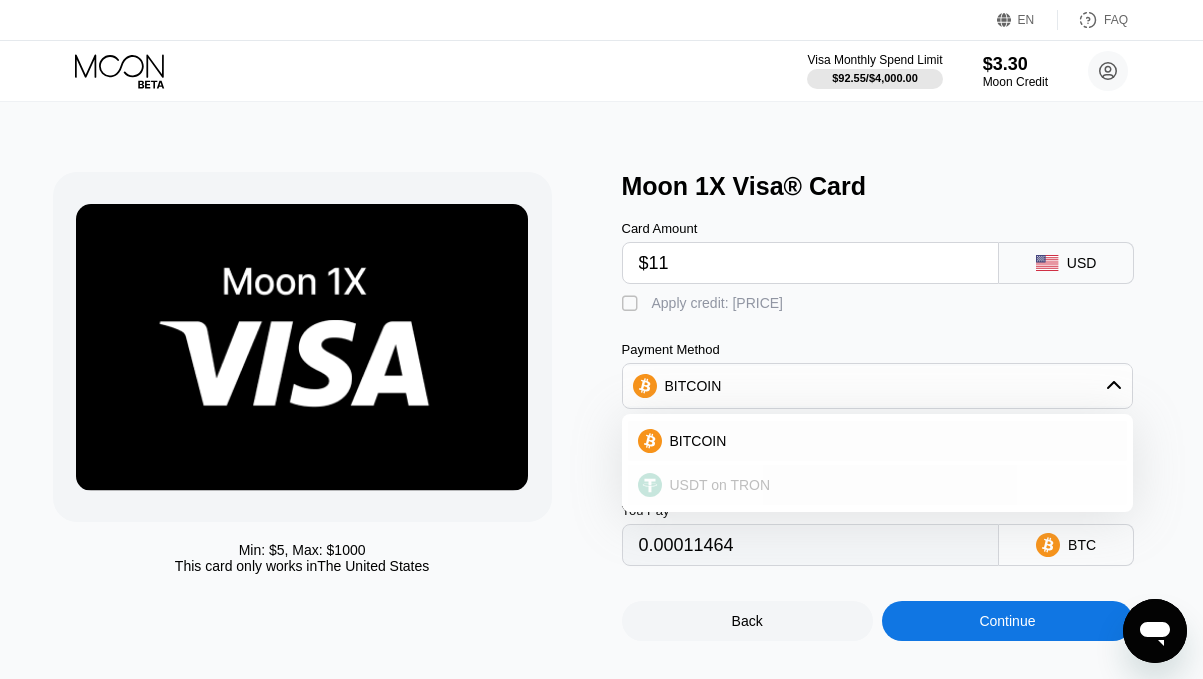 click on "USDT on TRON" at bounding box center (890, 485) 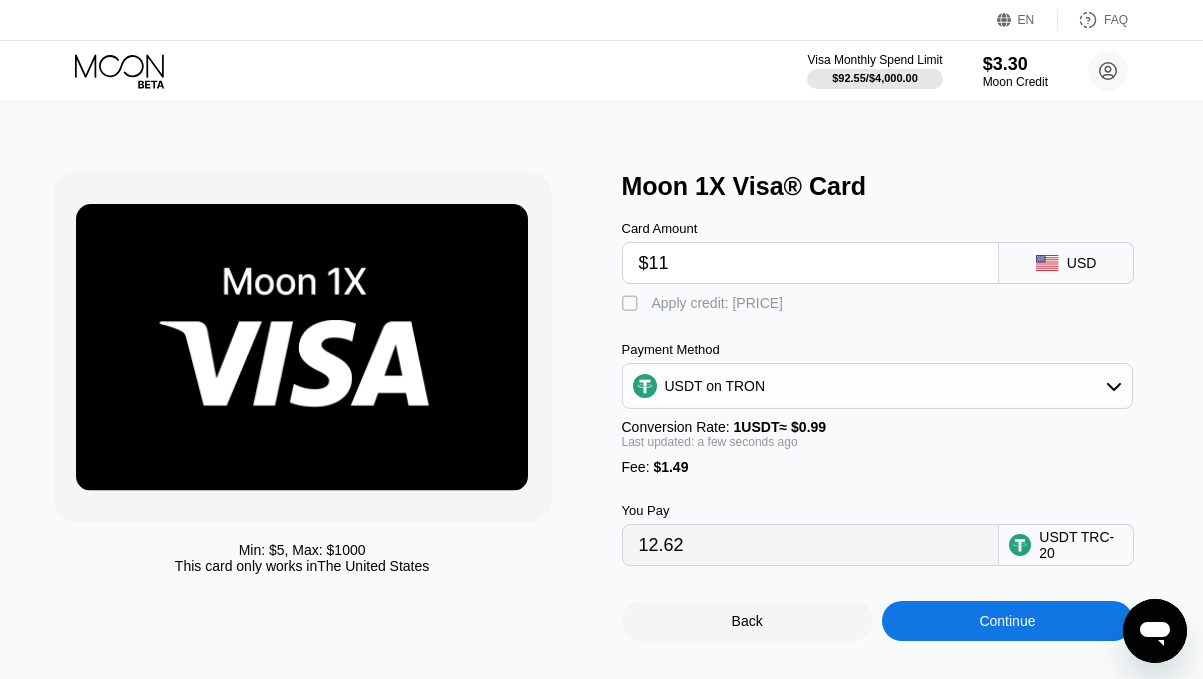 click on "$11" at bounding box center (811, 263) 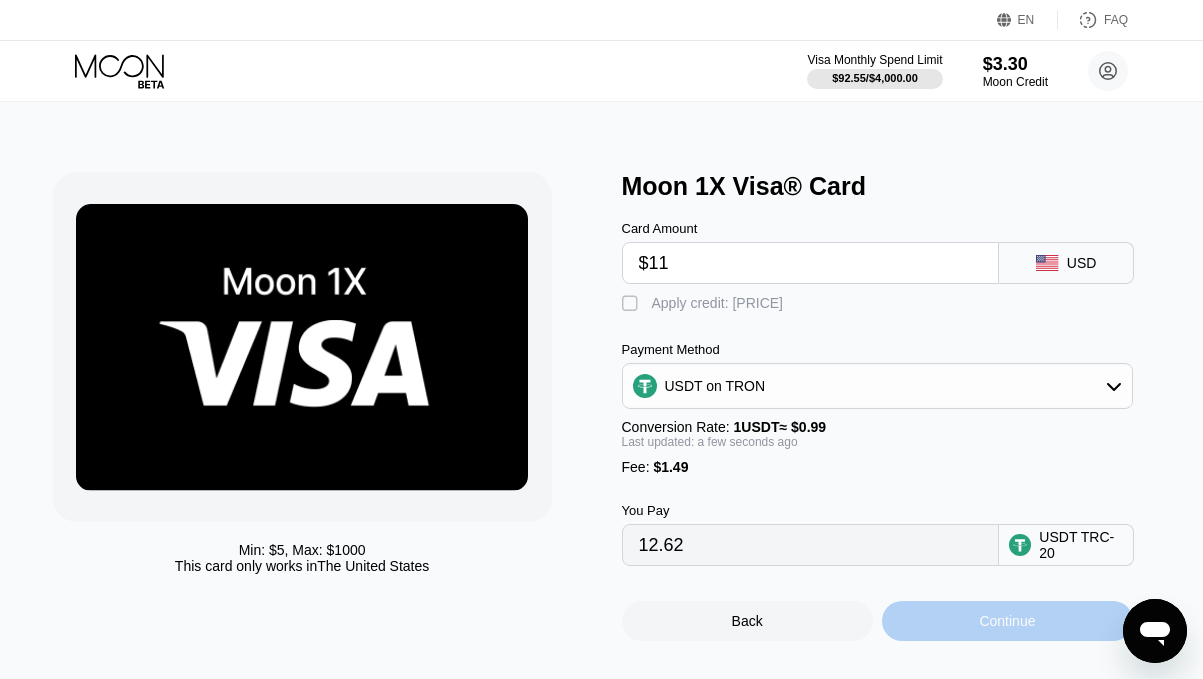 click on "Continue" at bounding box center (1007, 621) 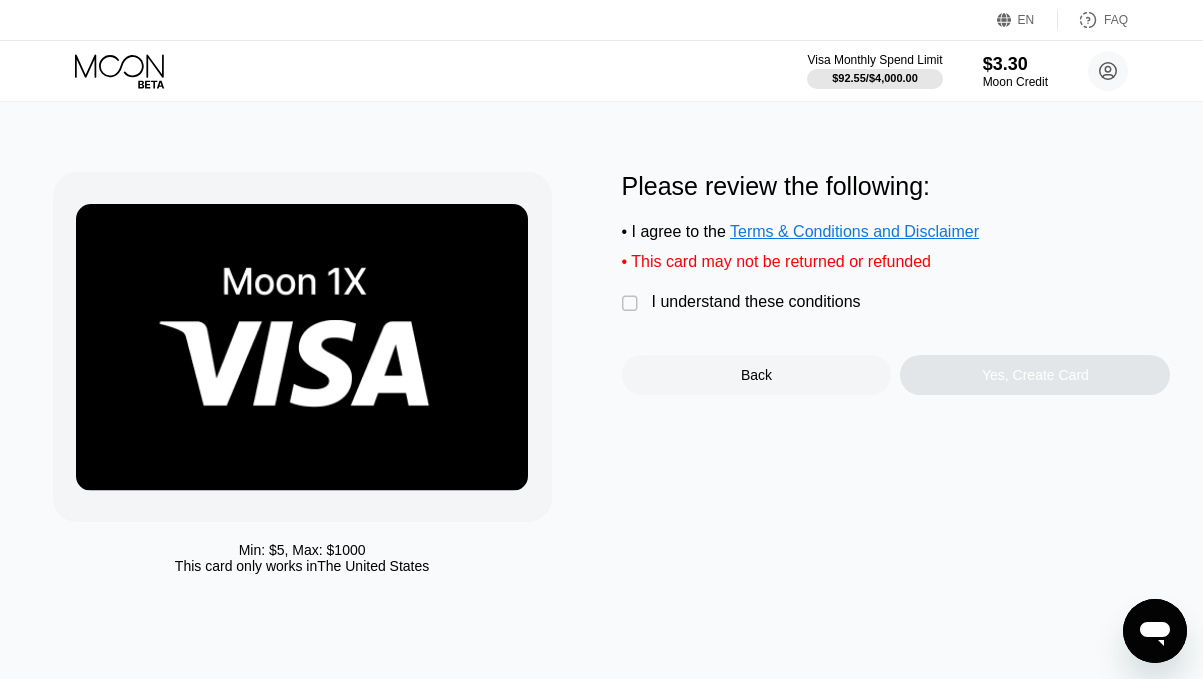 click on "Please review the following: • I agree to the   Terms & Conditions and Disclaimer • This card may not be returned or refunded  I understand these conditions Back Yes, Create Card" at bounding box center [896, 283] 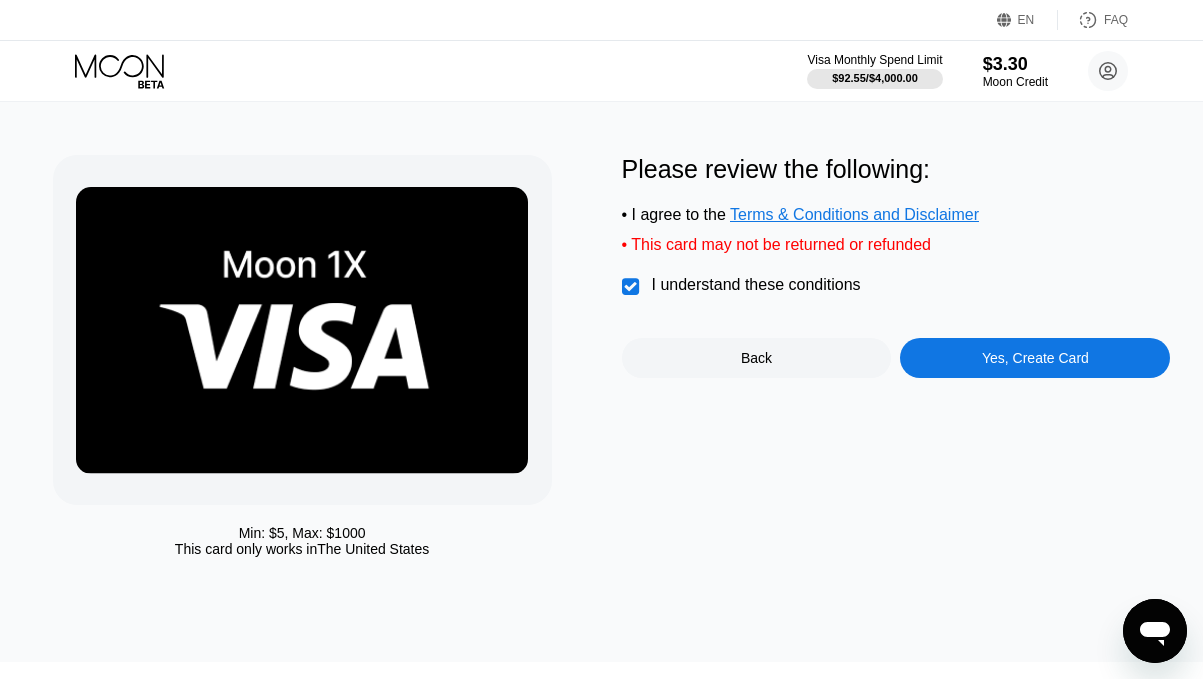 scroll, scrollTop: 38, scrollLeft: 0, axis: vertical 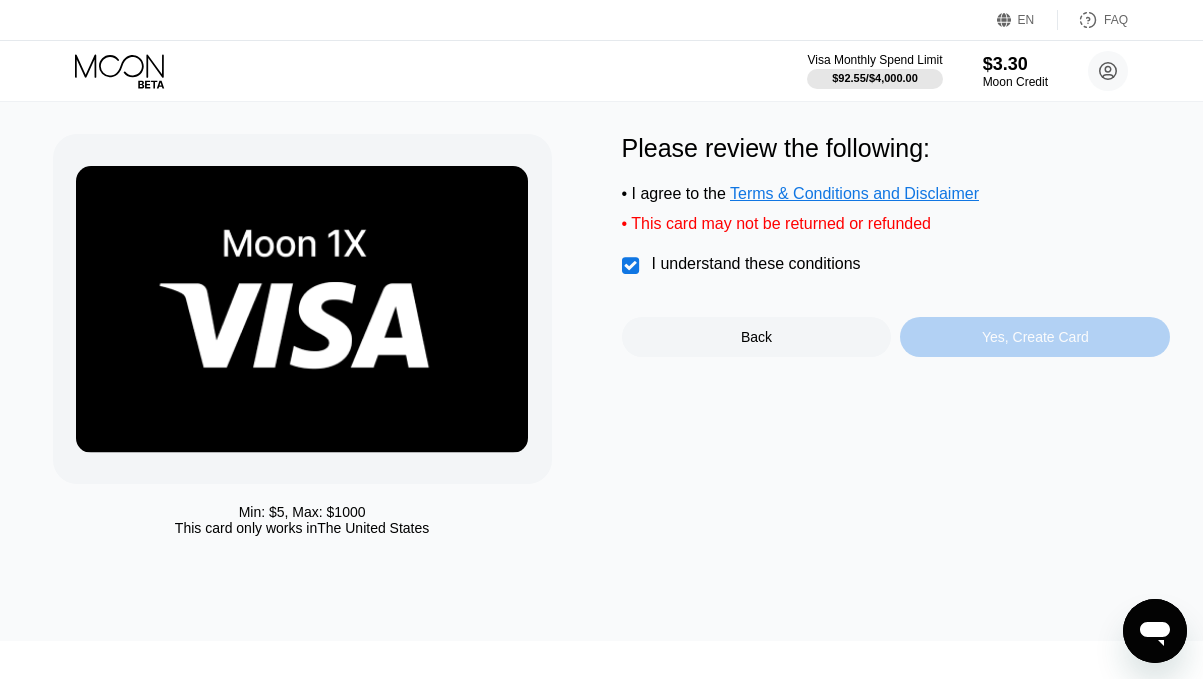 click on "Yes, Create Card" at bounding box center [1035, 337] 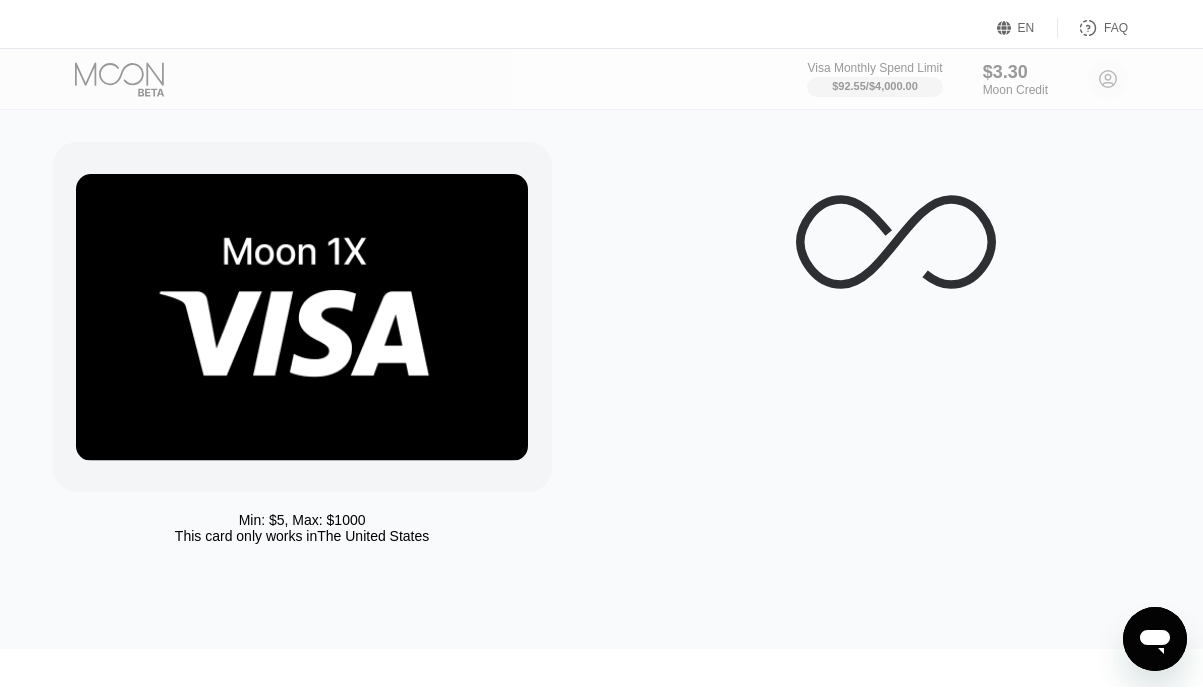 scroll, scrollTop: 0, scrollLeft: 0, axis: both 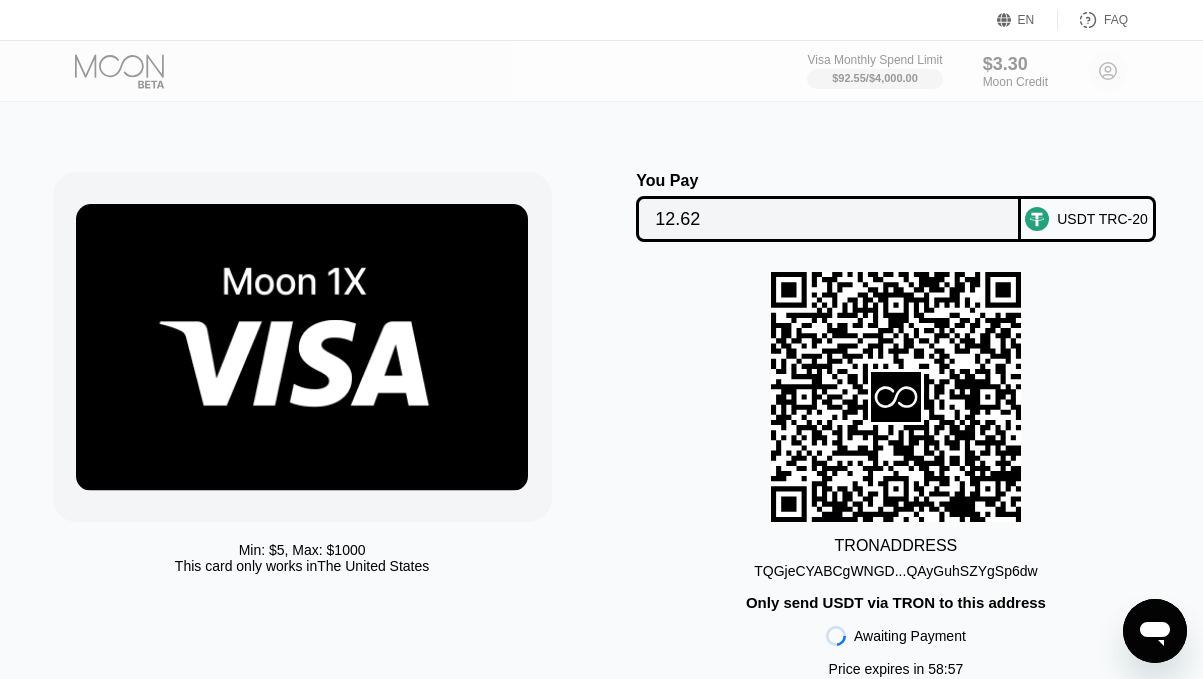 click on "TQGjeCYABCgWNGD...QAyGuhSZYgSp6dw" at bounding box center [895, 571] 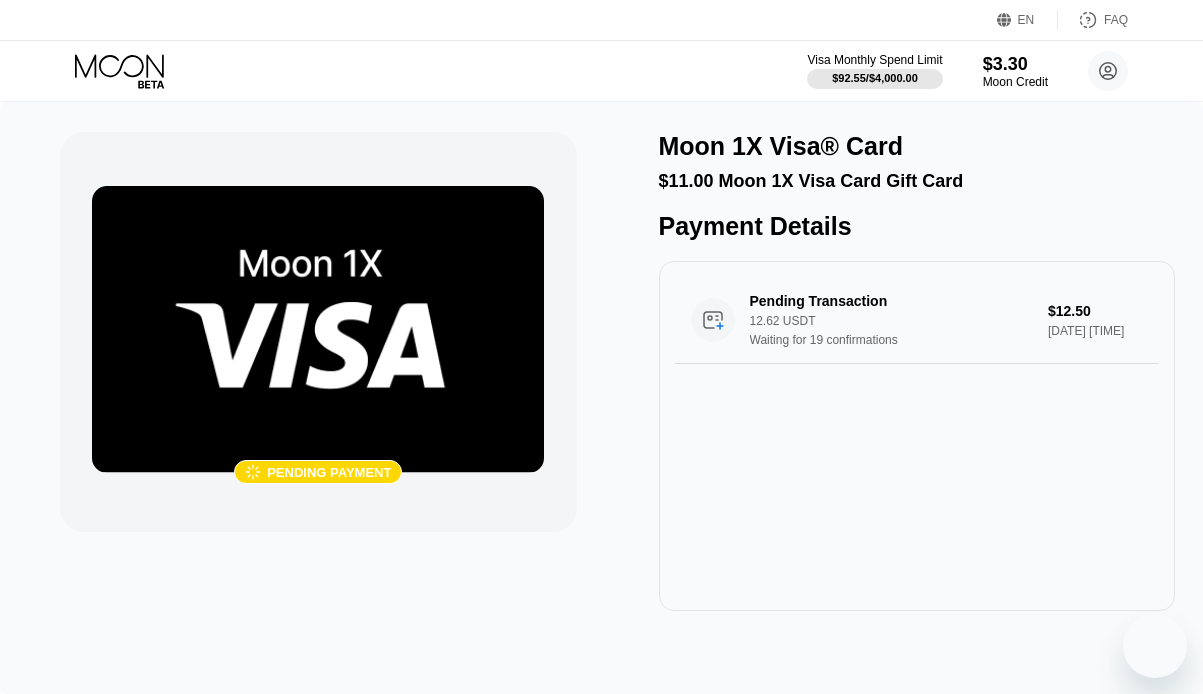 scroll, scrollTop: 0, scrollLeft: 0, axis: both 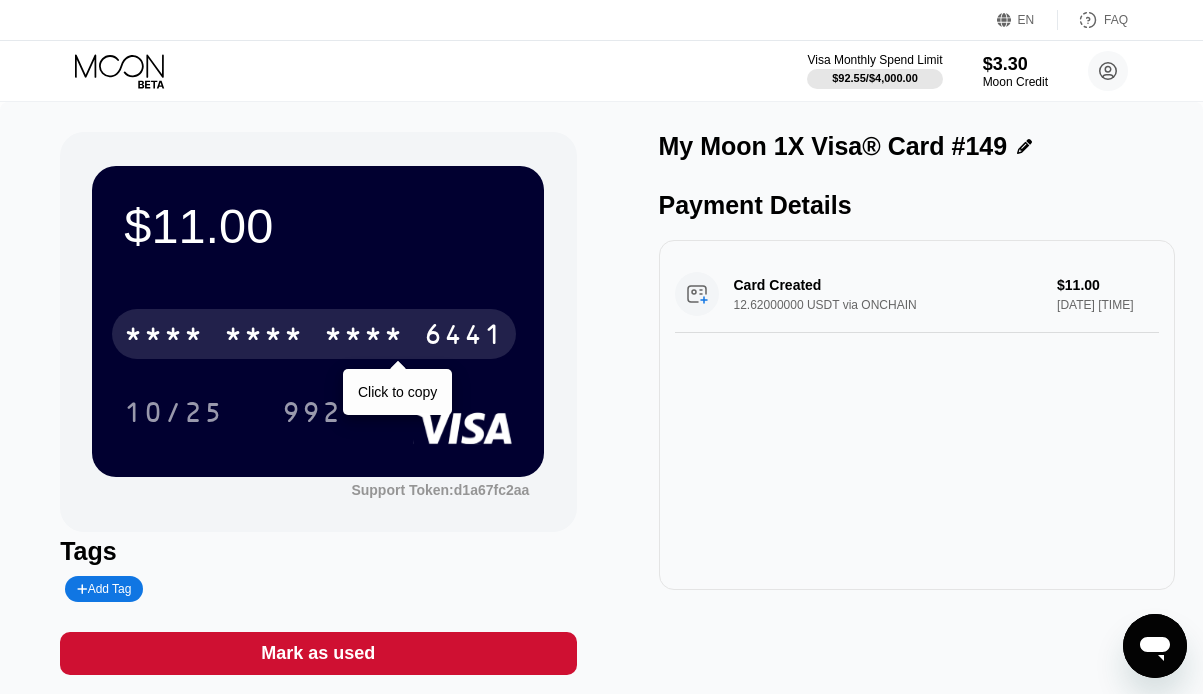 click on "* * * * * * * * * * * * 6441" at bounding box center [314, 334] 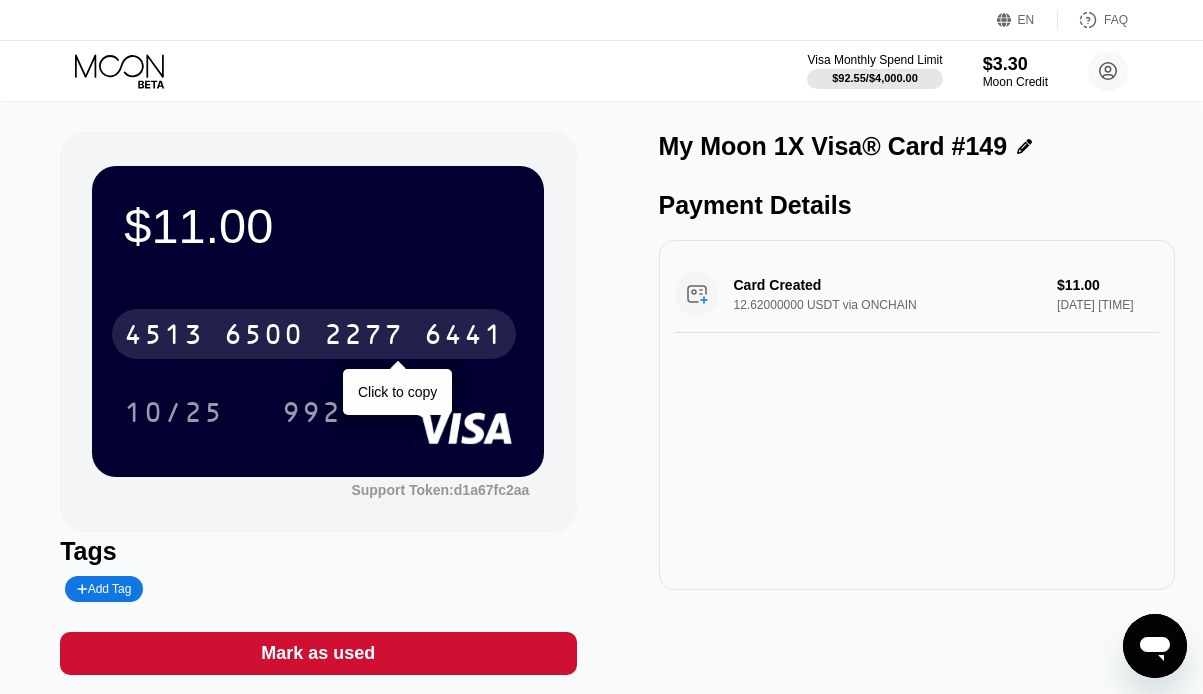 click on "2277" at bounding box center [364, 337] 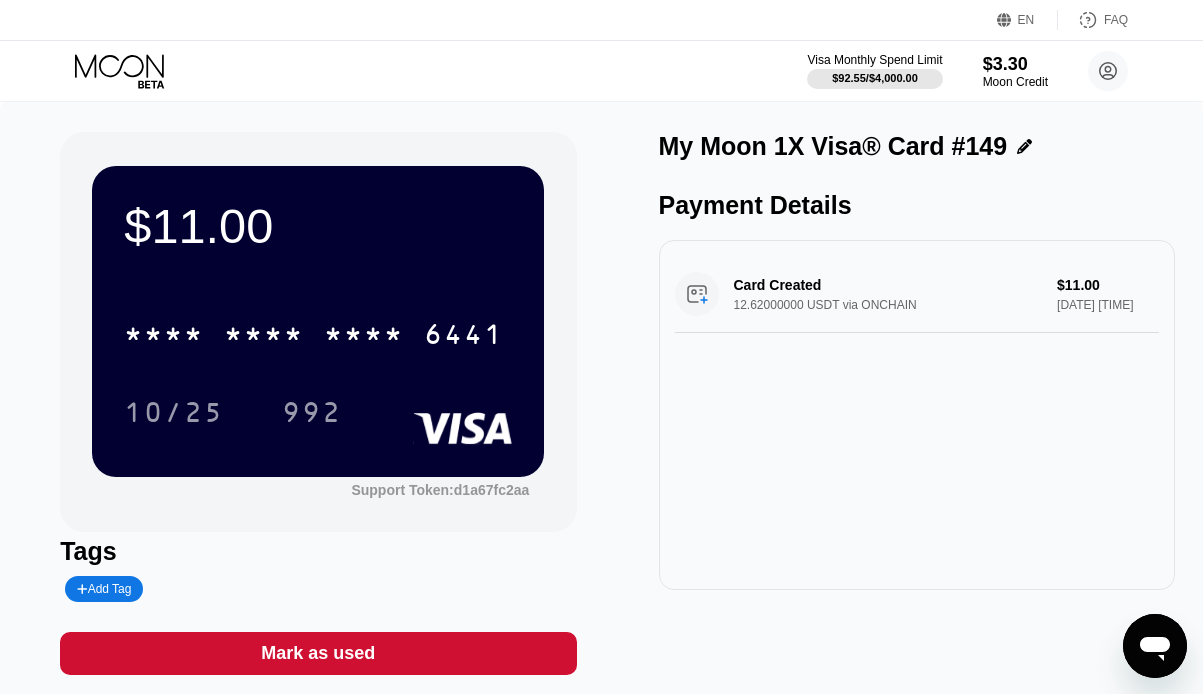click 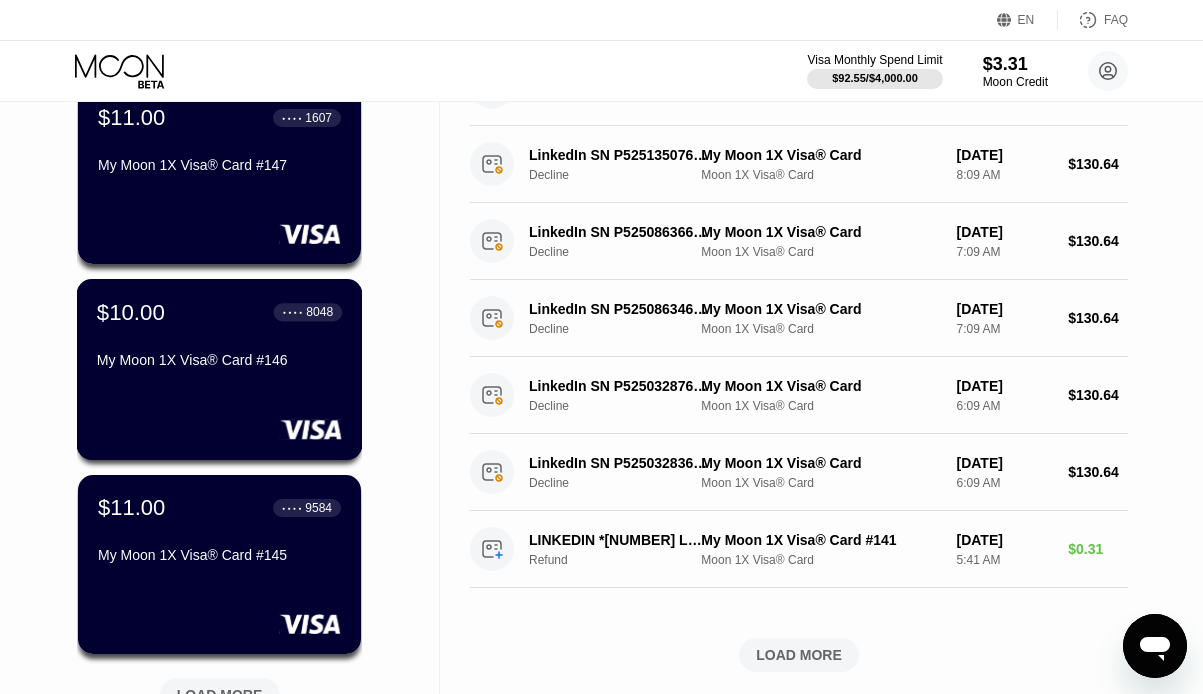 scroll, scrollTop: 852, scrollLeft: 0, axis: vertical 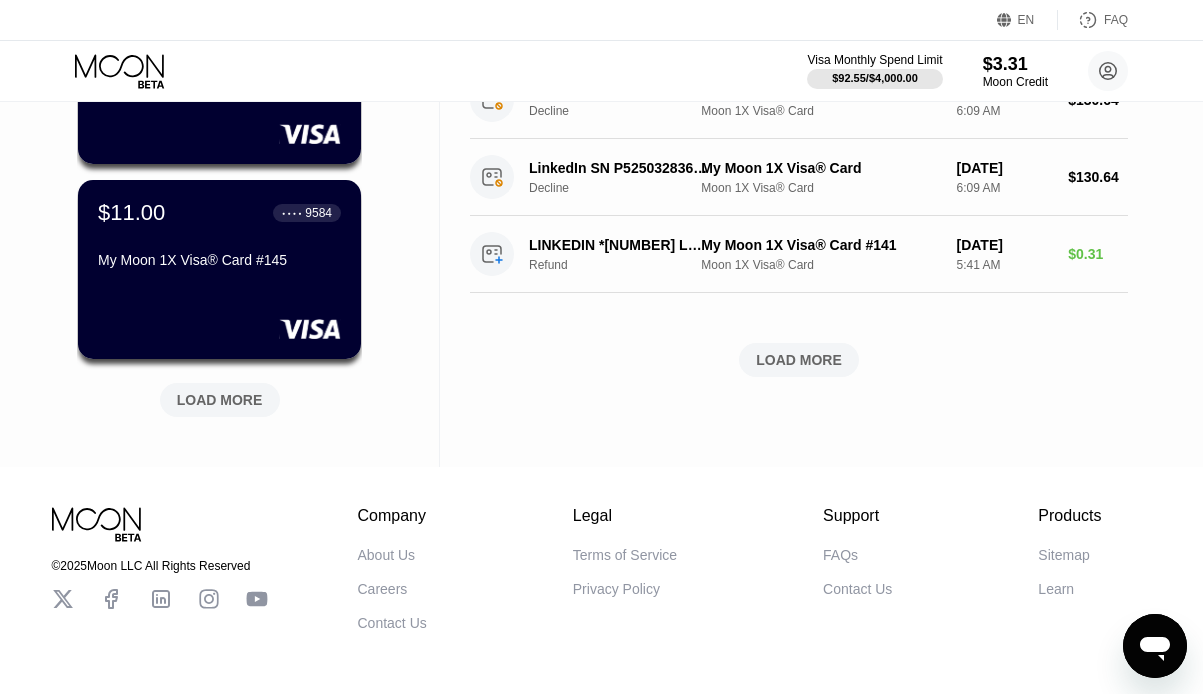 click on "LOAD MORE" at bounding box center (220, 400) 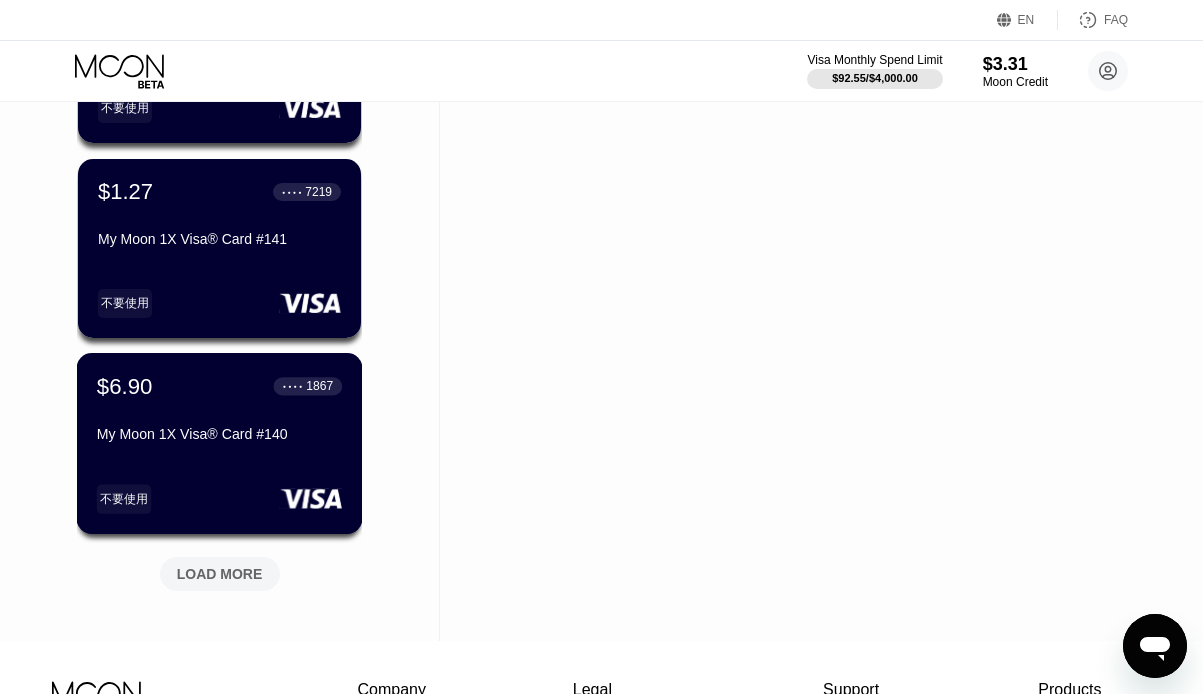 scroll, scrollTop: 1665, scrollLeft: 0, axis: vertical 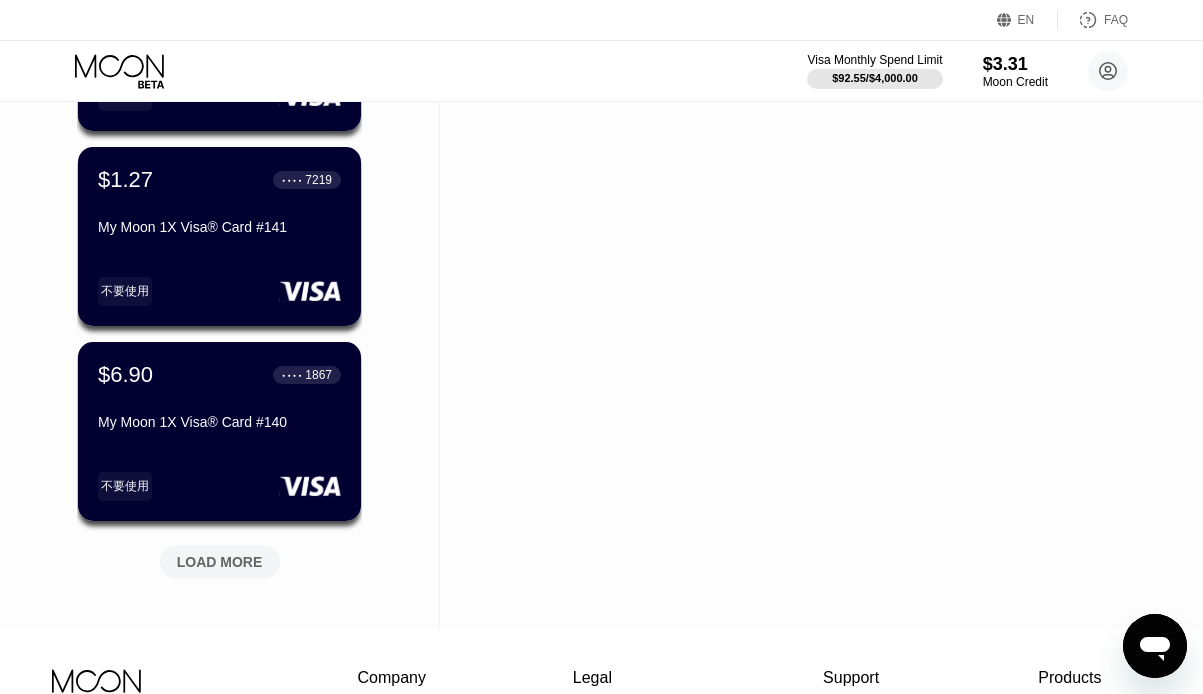 click on "LOAD MORE" at bounding box center [220, 562] 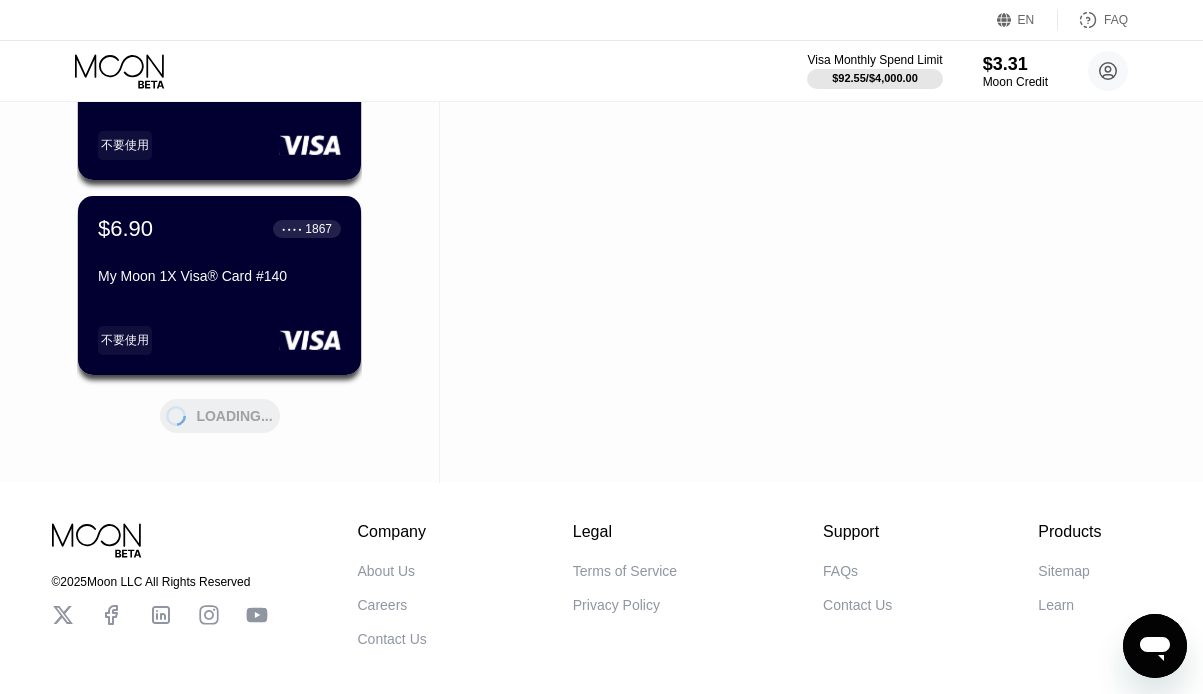 scroll, scrollTop: 1777, scrollLeft: 0, axis: vertical 